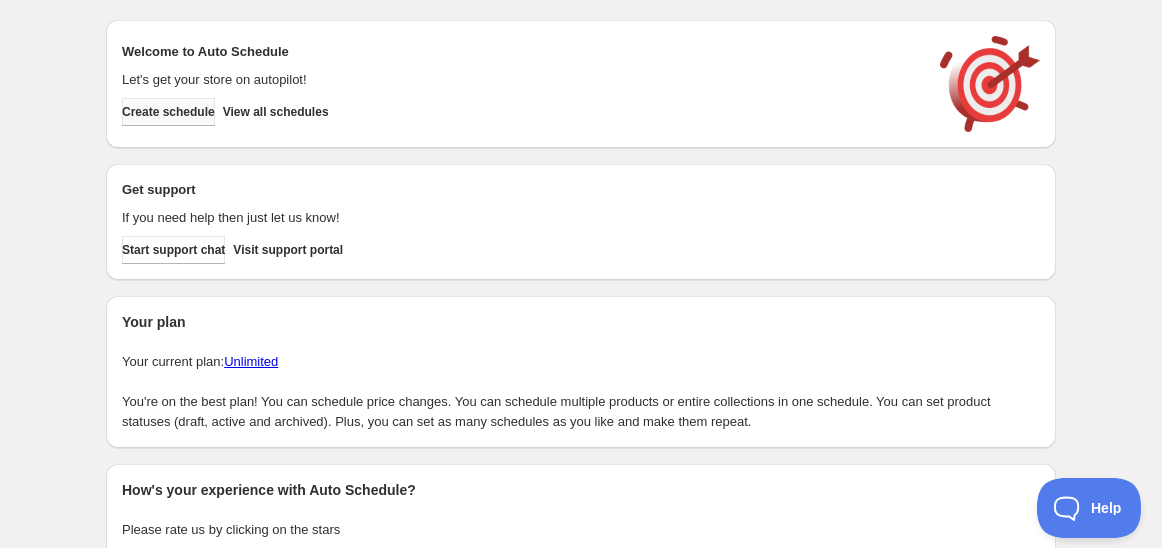 scroll, scrollTop: 0, scrollLeft: 0, axis: both 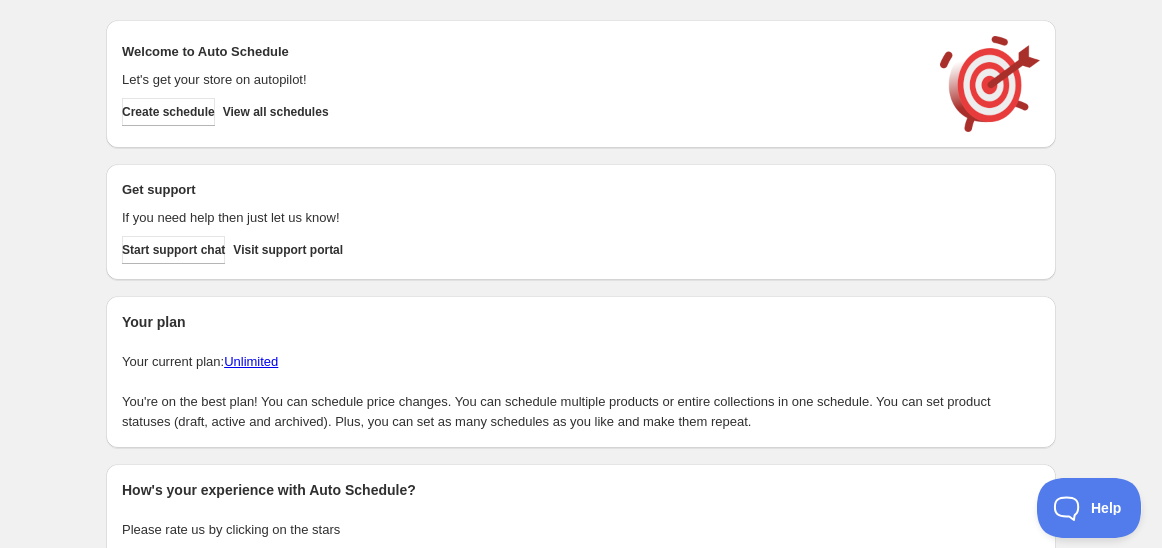 click on "Create schedule View all schedules" at bounding box center [517, 108] 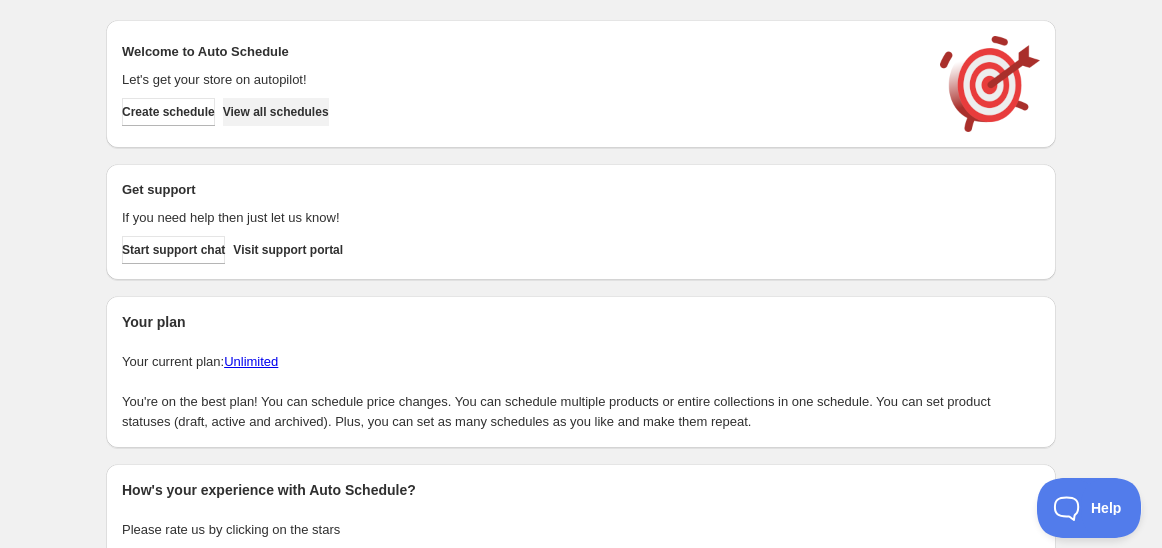 click on "View all schedules" at bounding box center (276, 112) 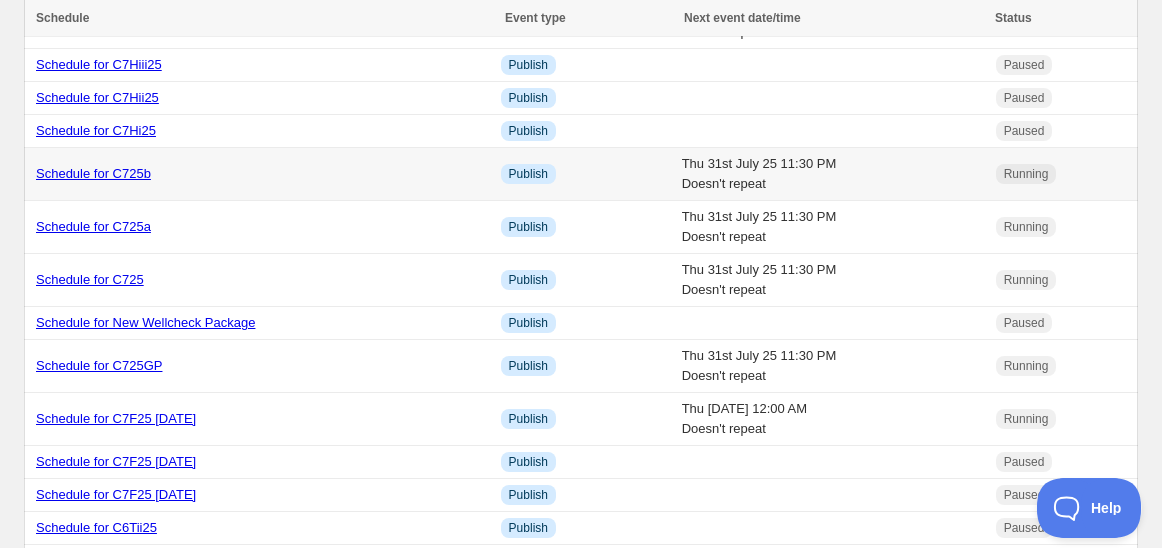 scroll, scrollTop: 222, scrollLeft: 0, axis: vertical 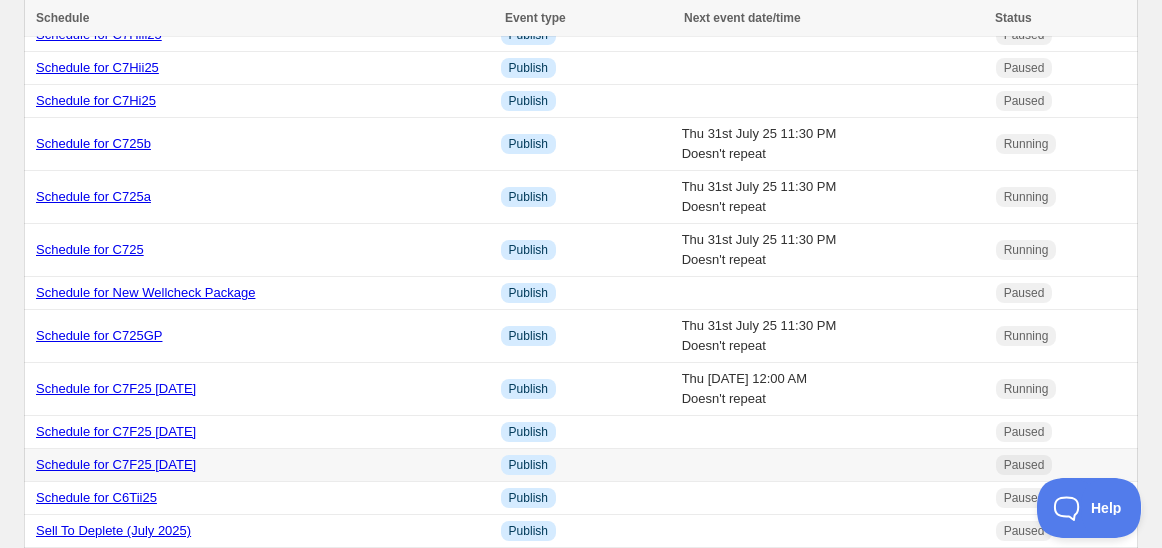 click on "Schedule for C7F25 7 July 2025" at bounding box center (116, 464) 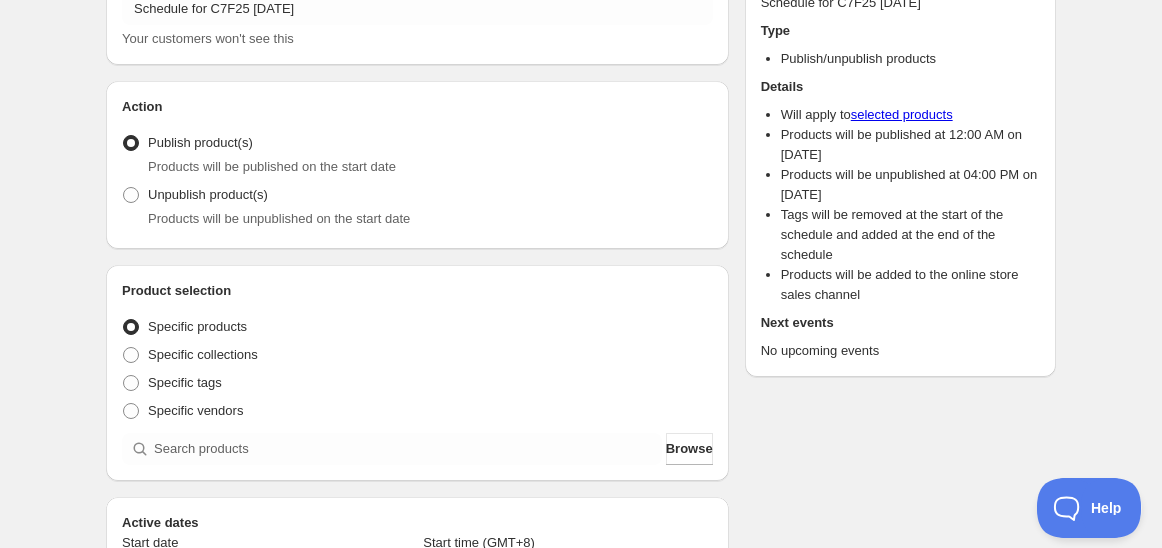 scroll, scrollTop: 0, scrollLeft: 0, axis: both 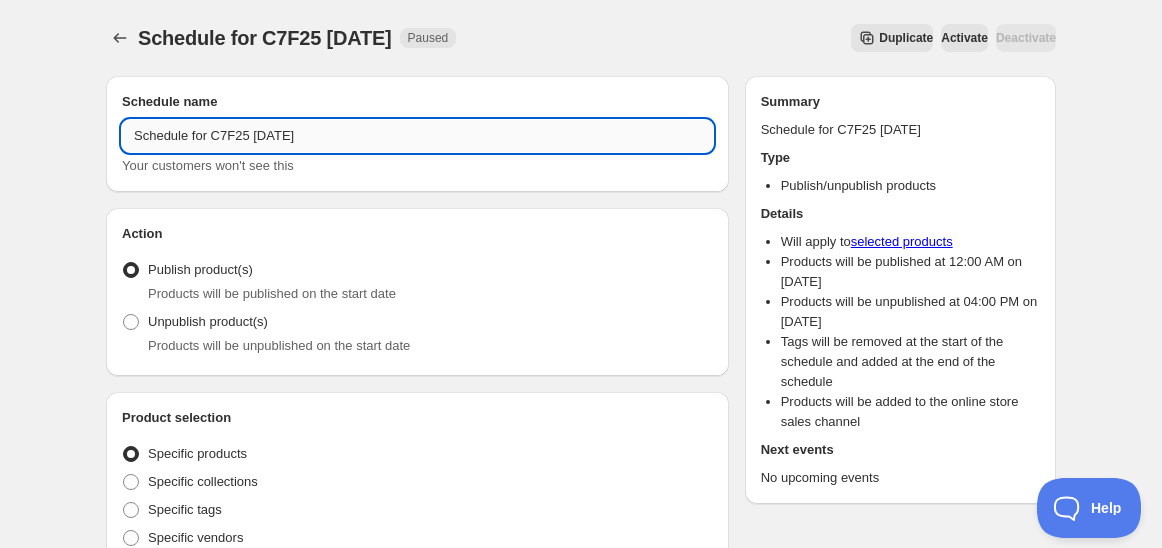 click on "Schedule for C7F25 7 July 2025" at bounding box center [417, 136] 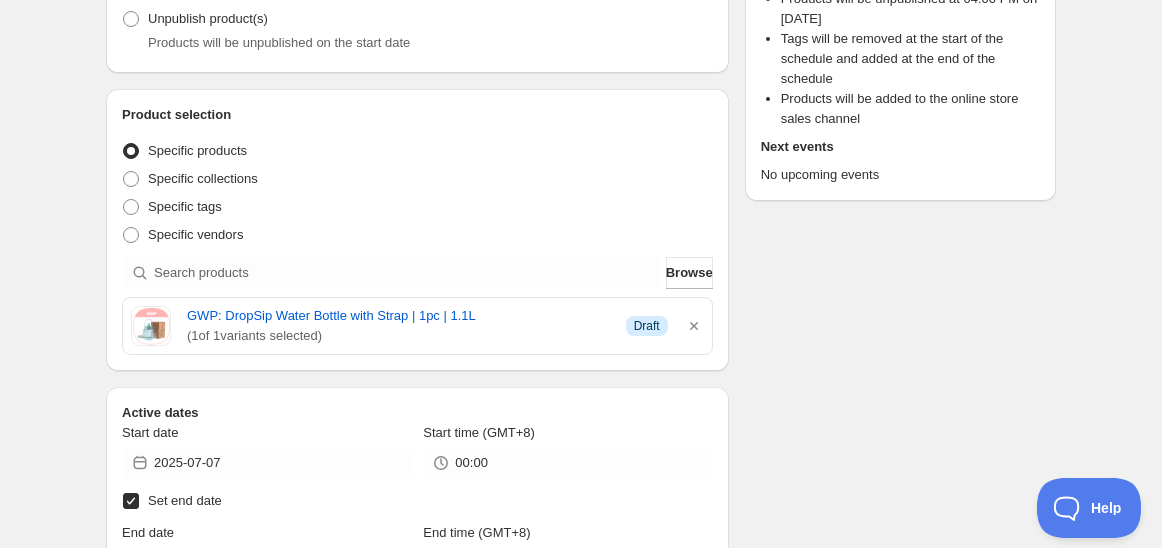scroll, scrollTop: 333, scrollLeft: 0, axis: vertical 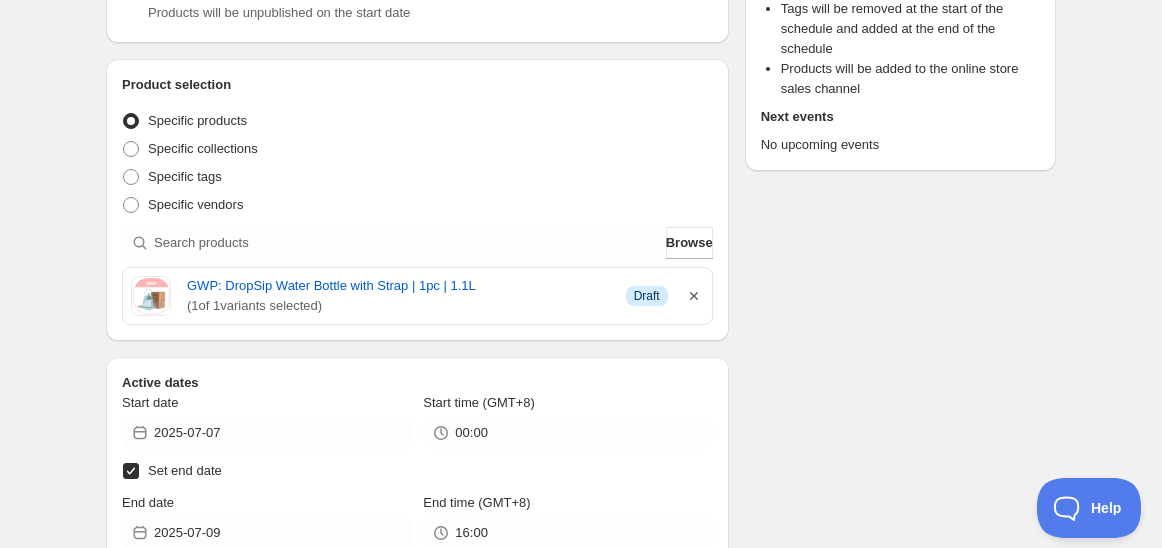 type on "Schedule for C7F25 10 July 2025" 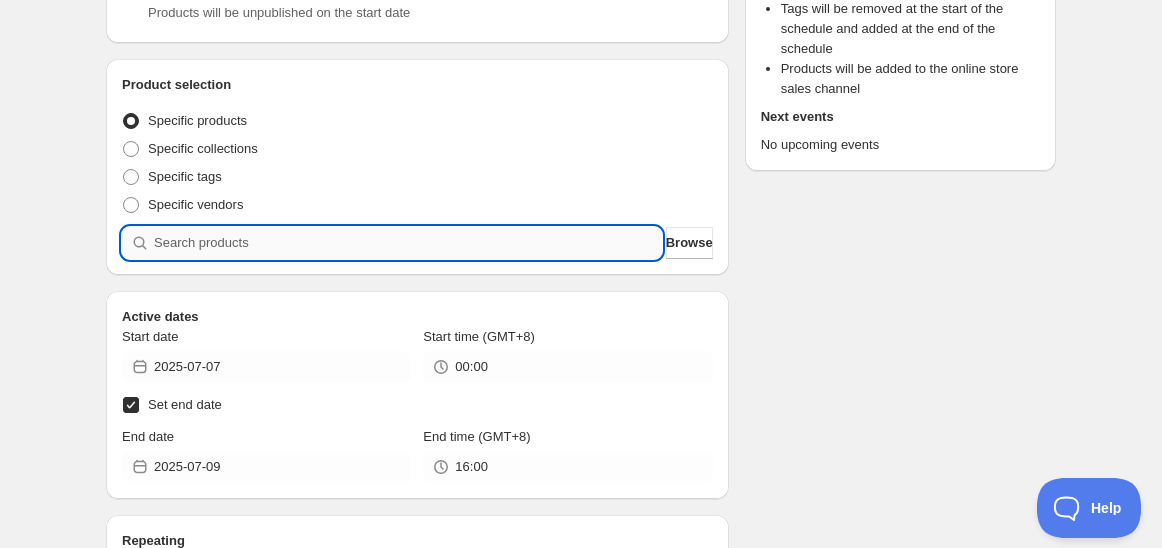 click at bounding box center (408, 243) 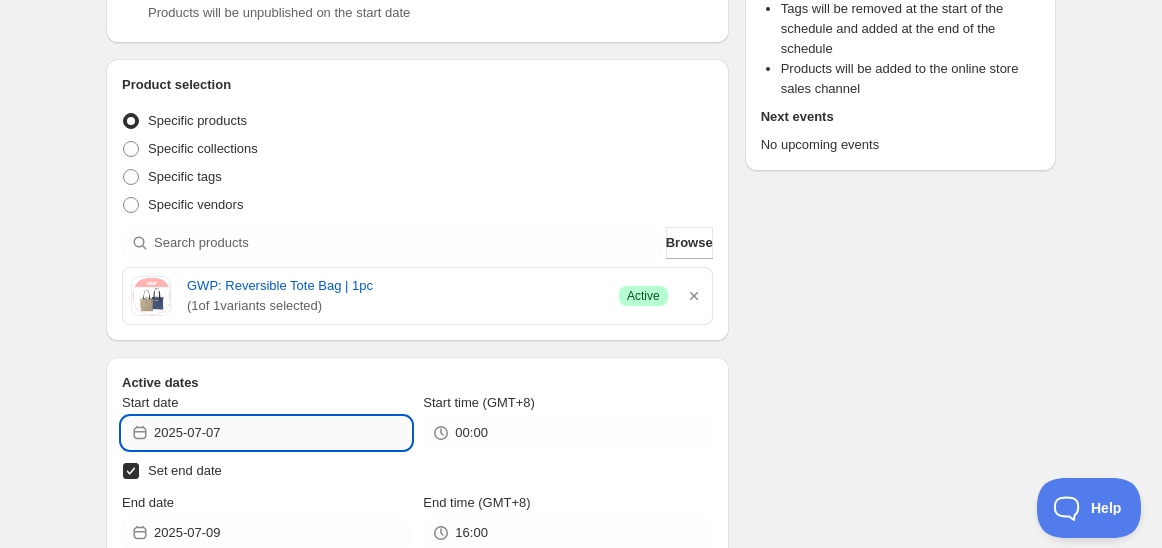 click on "2025-07-07" at bounding box center [282, 433] 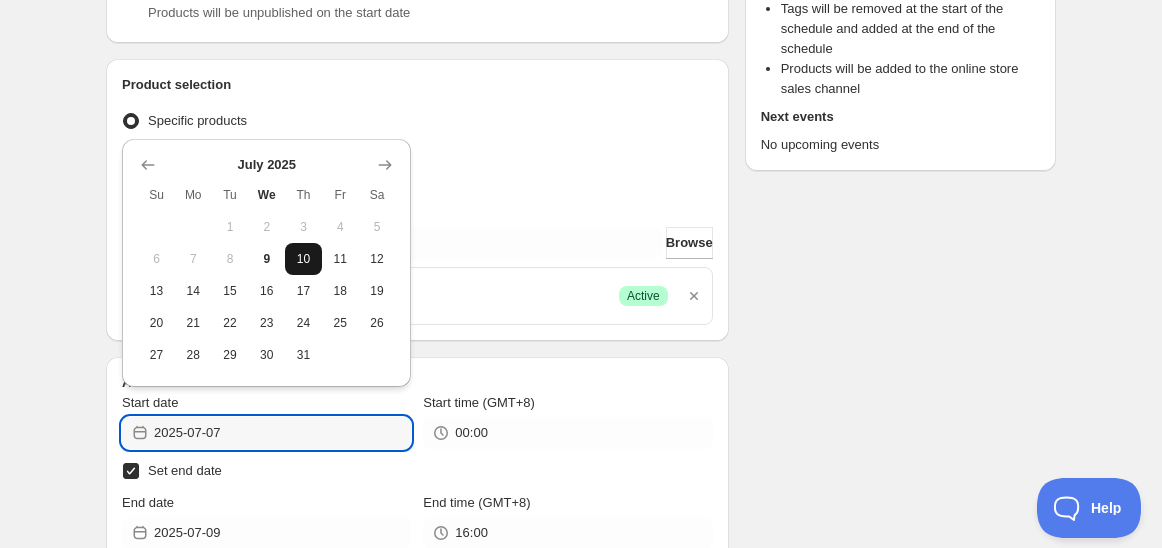 click on "10" at bounding box center (303, 259) 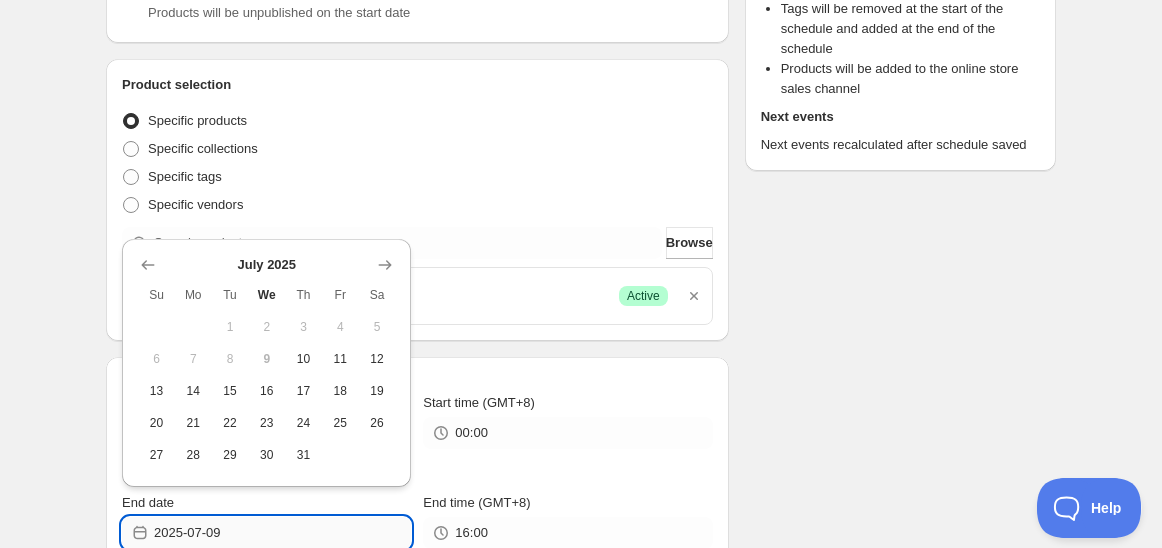 click on "2025-07-09" at bounding box center [282, 533] 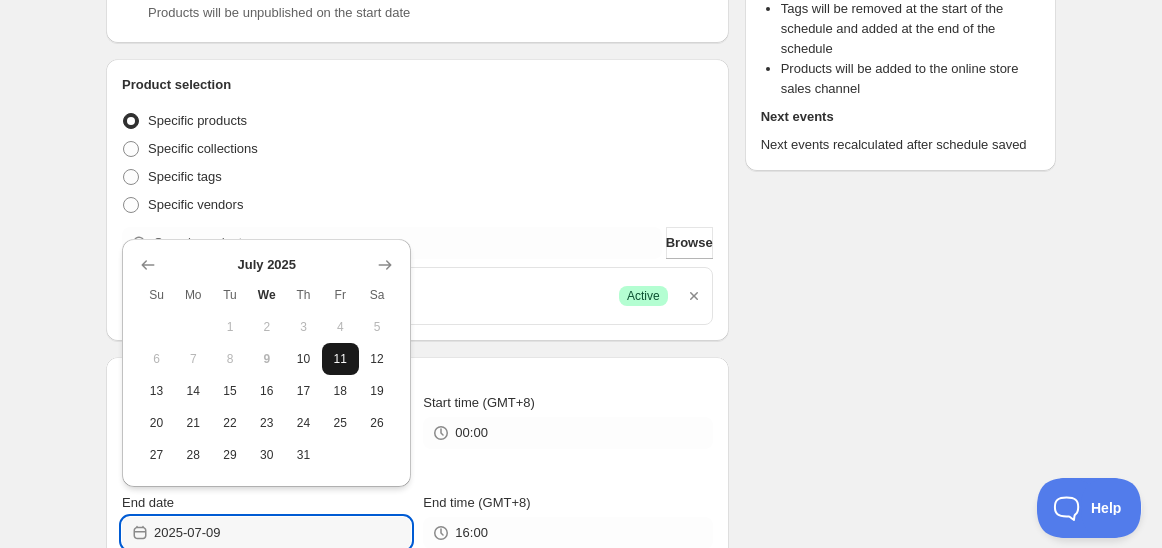click on "11" at bounding box center [340, 359] 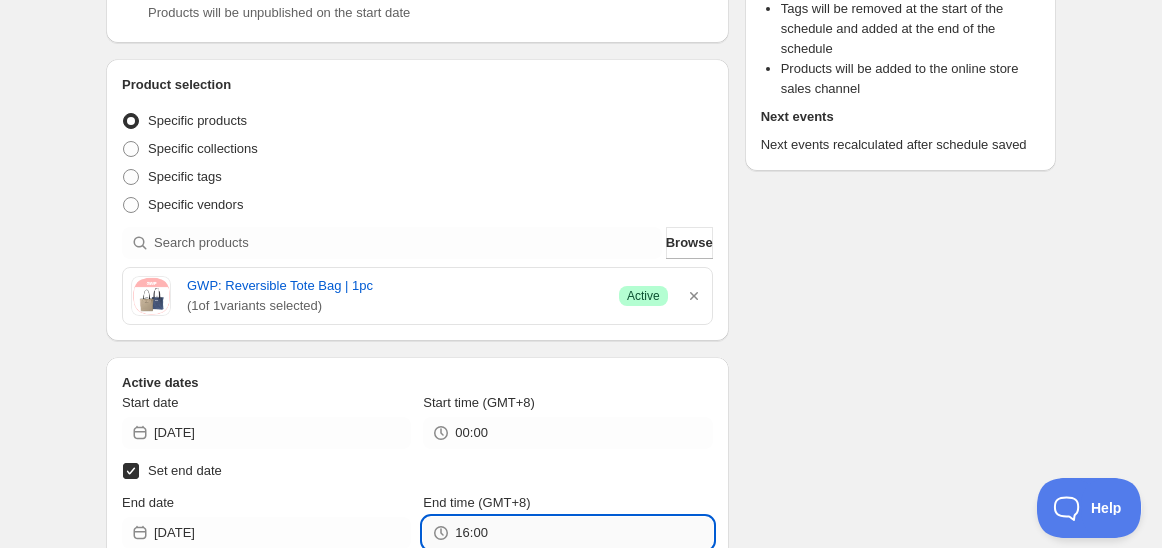 click on "16:00" at bounding box center [583, 533] 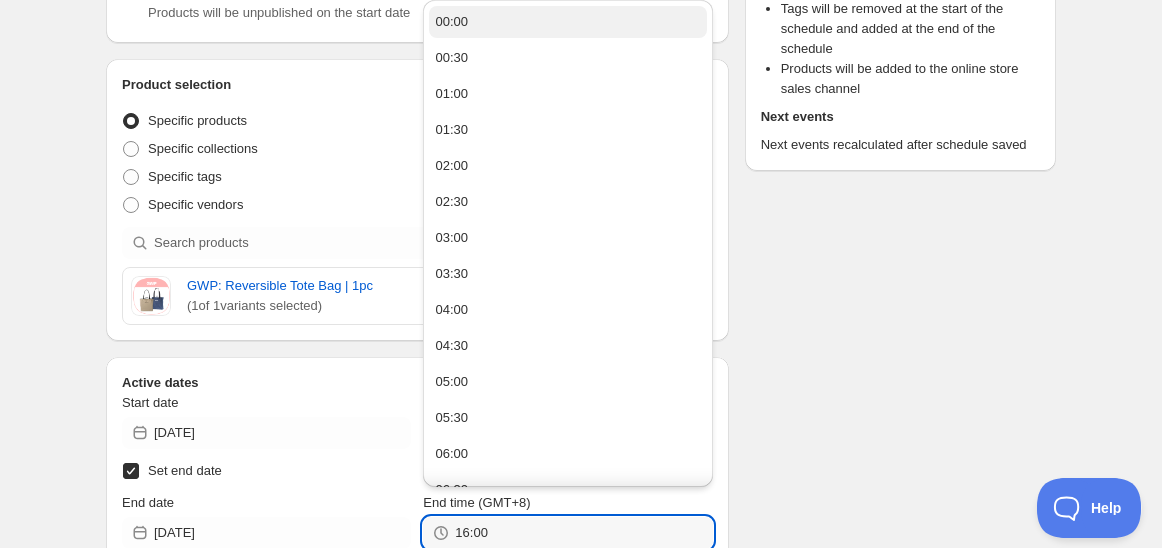 click on "00:00" at bounding box center (567, 22) 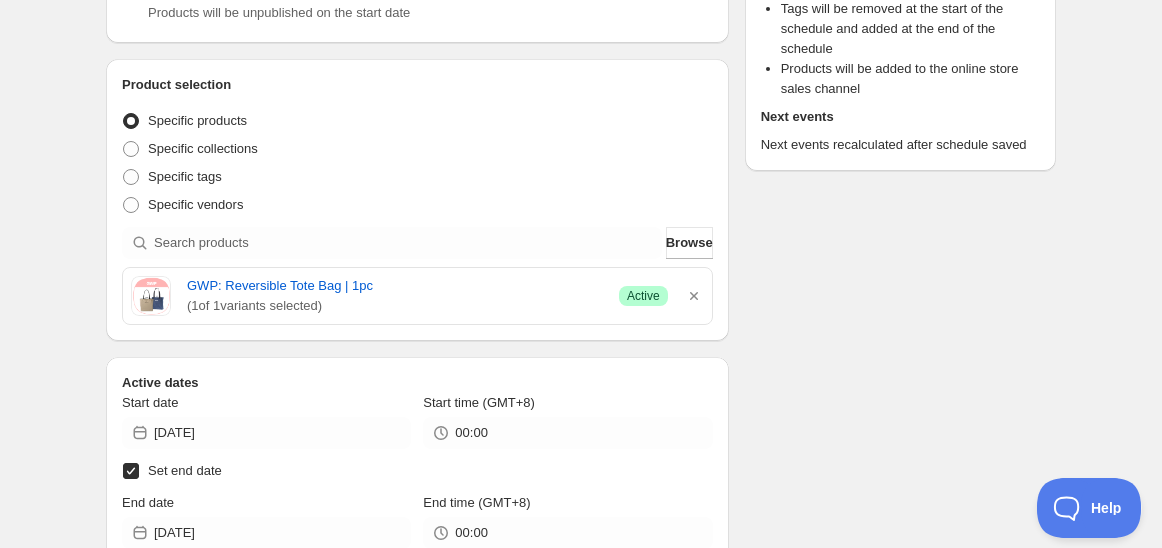click on "Schedule name Schedule for C7F25 10 July 2025 Your customers won't see this Action Action Publish product(s) Products will be published on the start date Unpublish product(s) Products will be unpublished on the start date Product selection Entity type Specific products Specific collections Specific tags Specific vendors Browse GWP: Reversible Tote Bag | 1pc ( 1  of   1  variants selected) Success Active Active dates Start date 2025-07-10 Start time (GMT+8) 00:00 Set end date End date 2025-07-11 End time (GMT+8) 00:00 Repeating Repeating Ok Cancel Every 1 Date range Days Weeks Months Years Days Ends Never On specific date After a number of occurances Tags Add/remove tags to products for the duration of the schedule Tag type Add tags at start of schedule, remove at end Remove tags at start of schedule, add at end Tags testing Countdown timer Show a countdown timer on the product page Open theme editor Anything else? Sales channel Add/remove products from online store sales channel Ignore products with status" at bounding box center (573, 866) 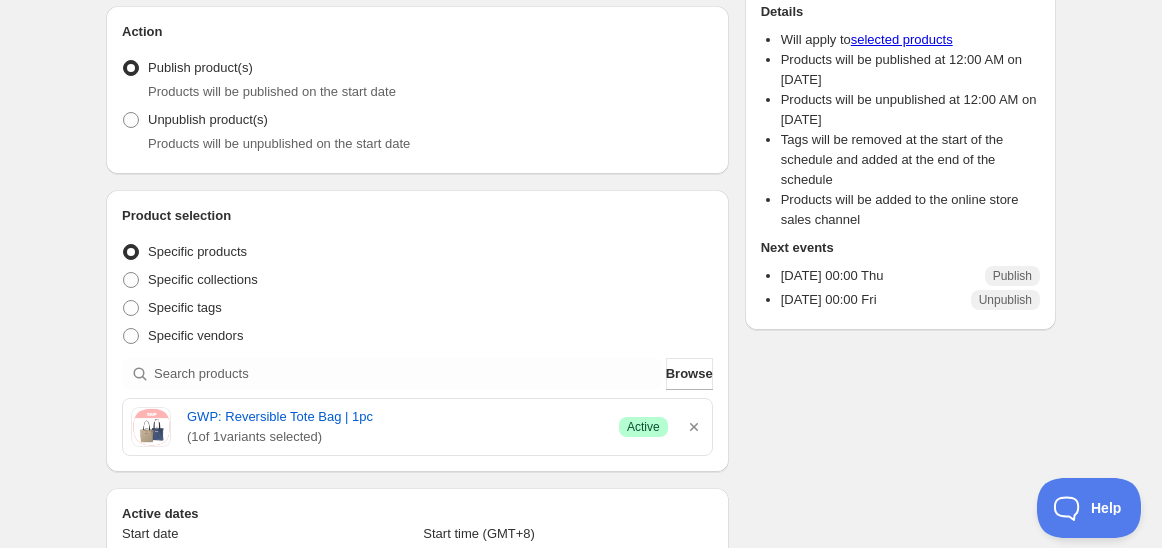 scroll, scrollTop: 222, scrollLeft: 0, axis: vertical 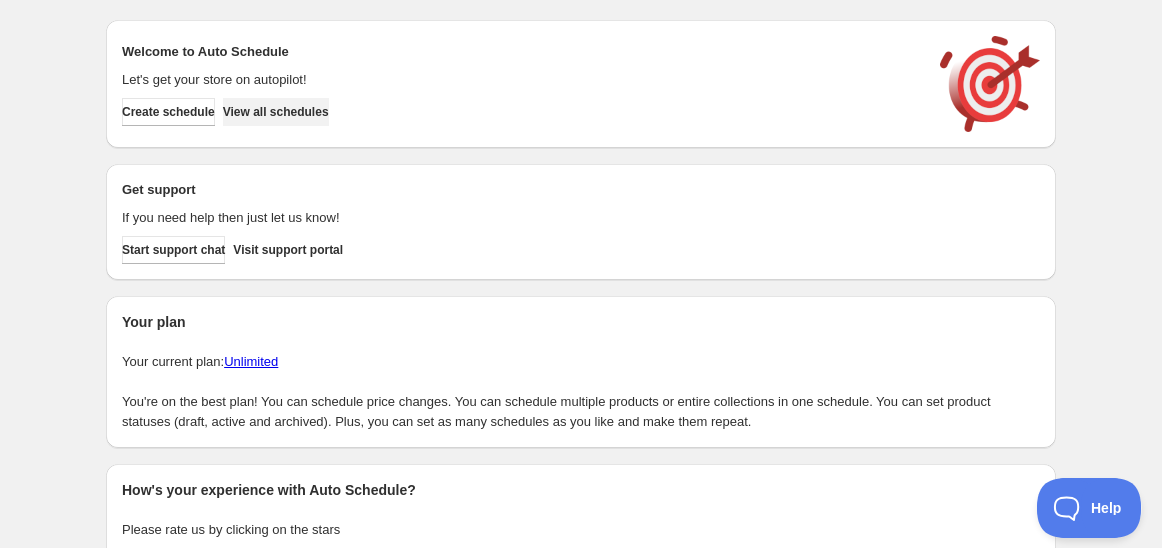 click on "View all schedules" at bounding box center [276, 112] 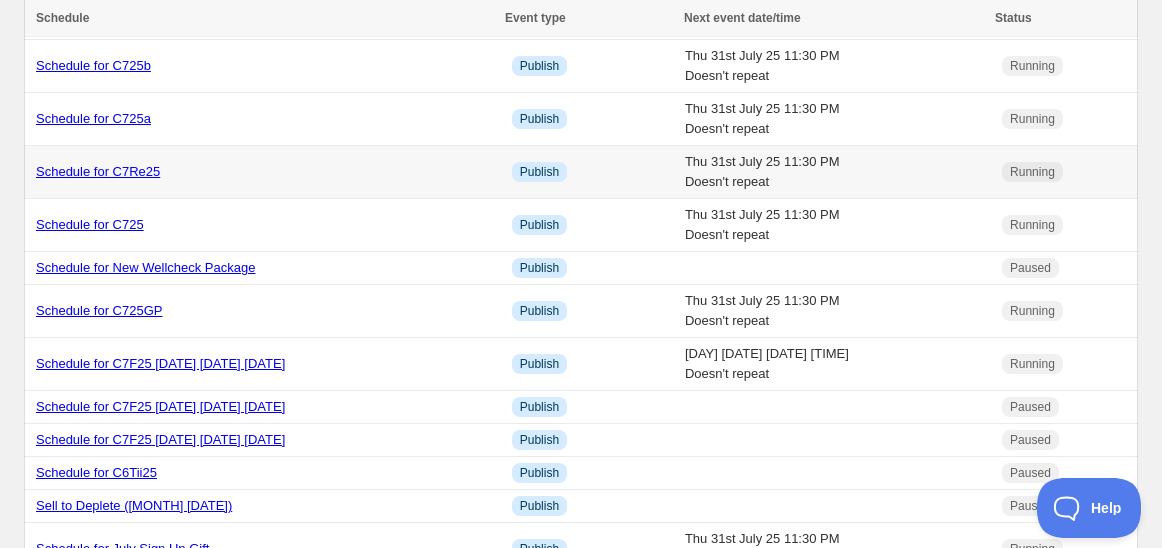 scroll, scrollTop: 333, scrollLeft: 0, axis: vertical 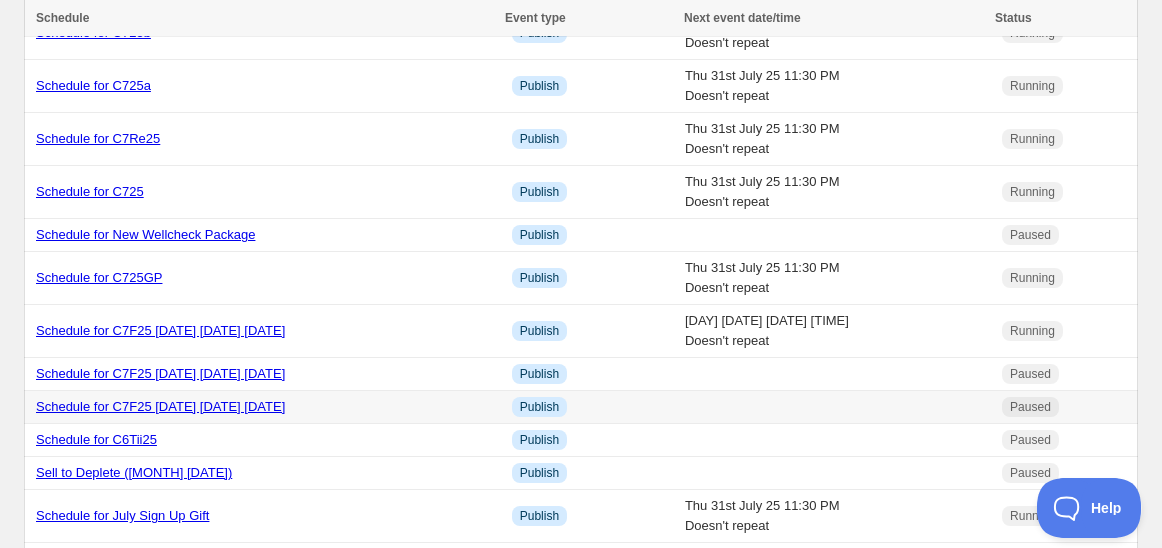 click on "Schedule for C7F25 [DATE] [DATE] [DATE]" at bounding box center (160, 406) 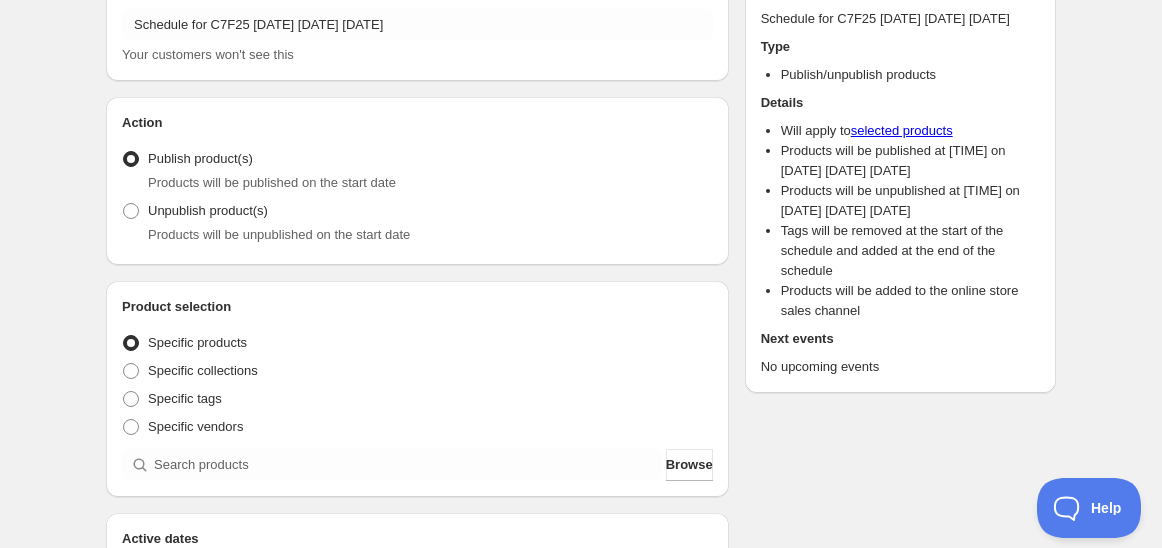 scroll, scrollTop: 0, scrollLeft: 0, axis: both 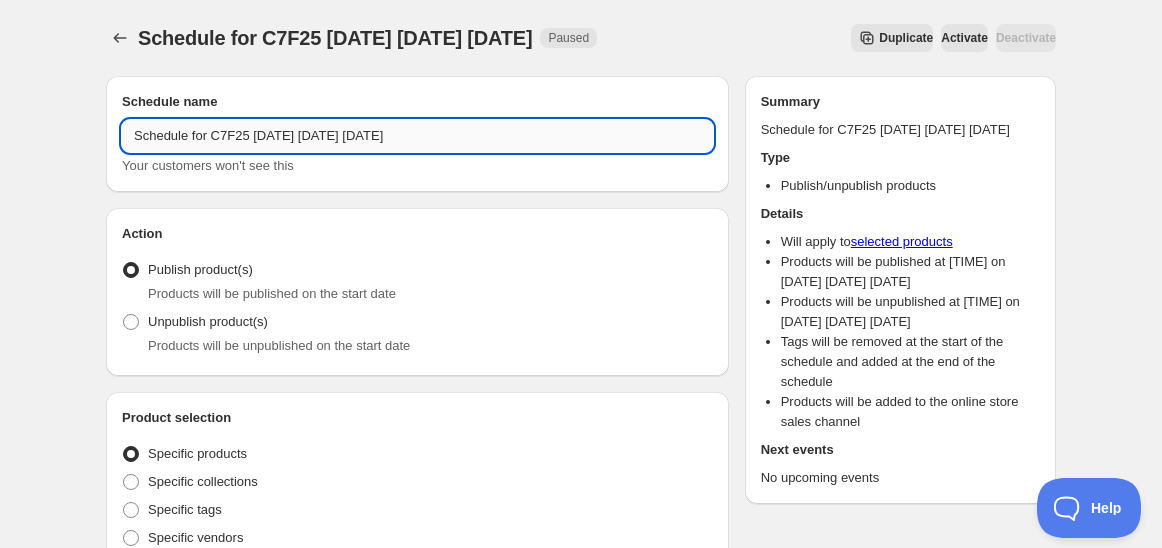 click on "Schedule for C7F25 [DATE] [DATE] [DATE]" at bounding box center [417, 136] 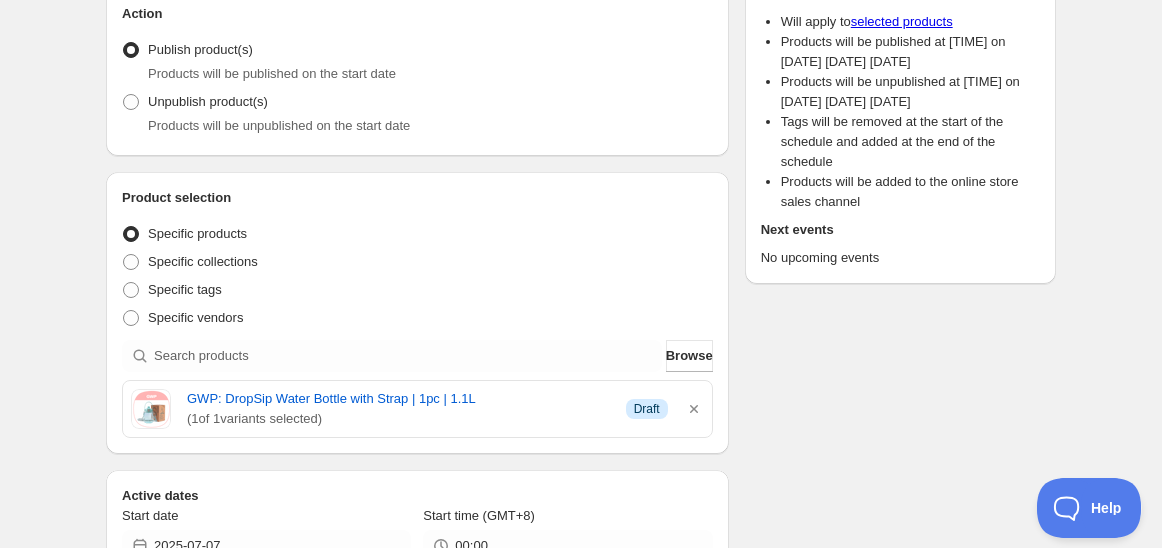 scroll, scrollTop: 222, scrollLeft: 0, axis: vertical 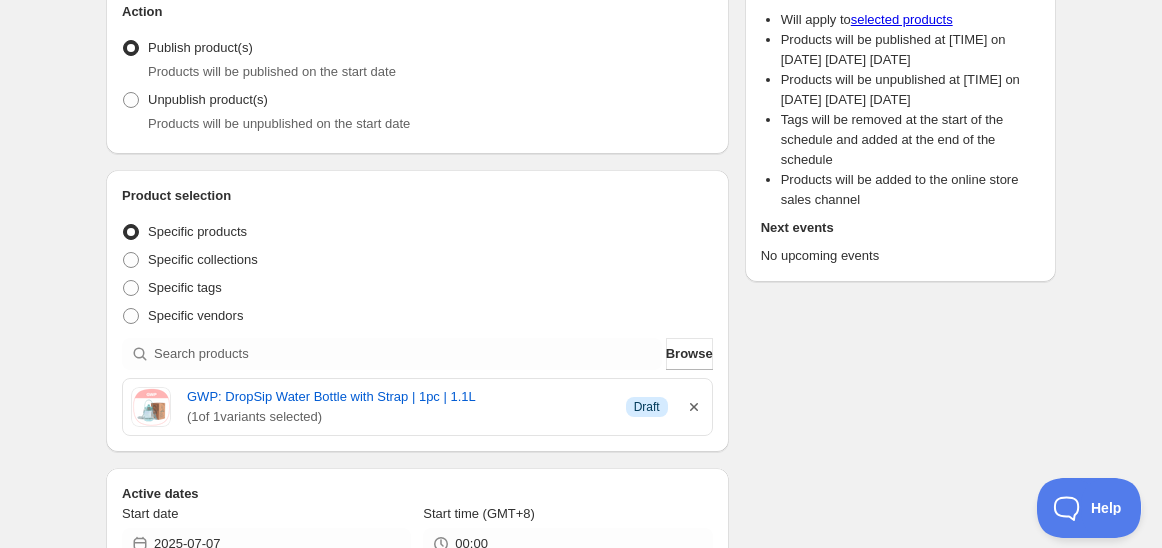 type on "Schedule for C7F25 [DATE] [DATE] [DATE]" 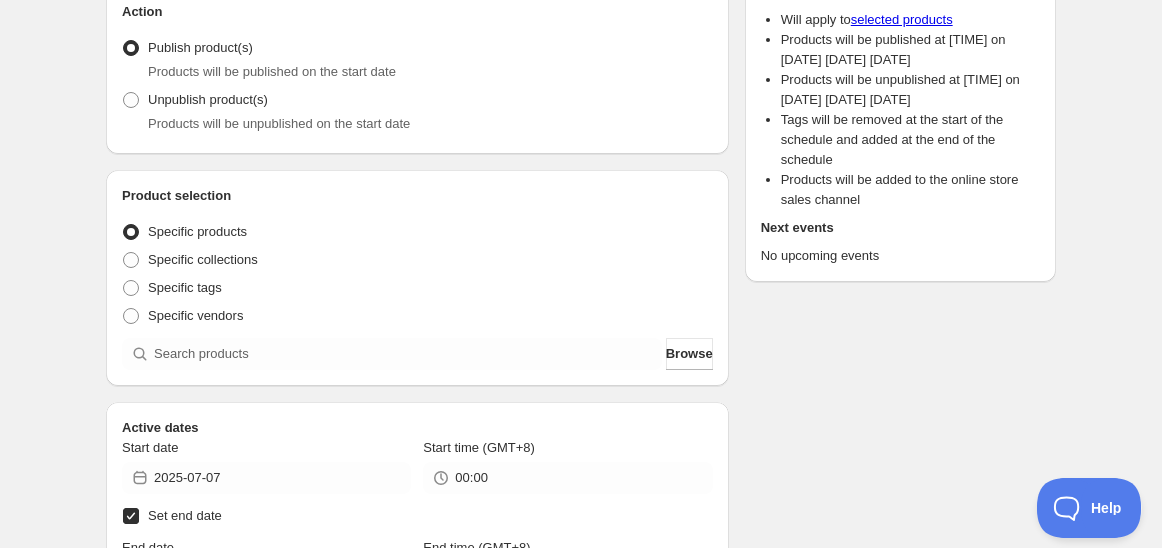 click on "Product selection Entity type Specific products Specific collections Specific tags Specific vendors Browse" at bounding box center (417, 278) 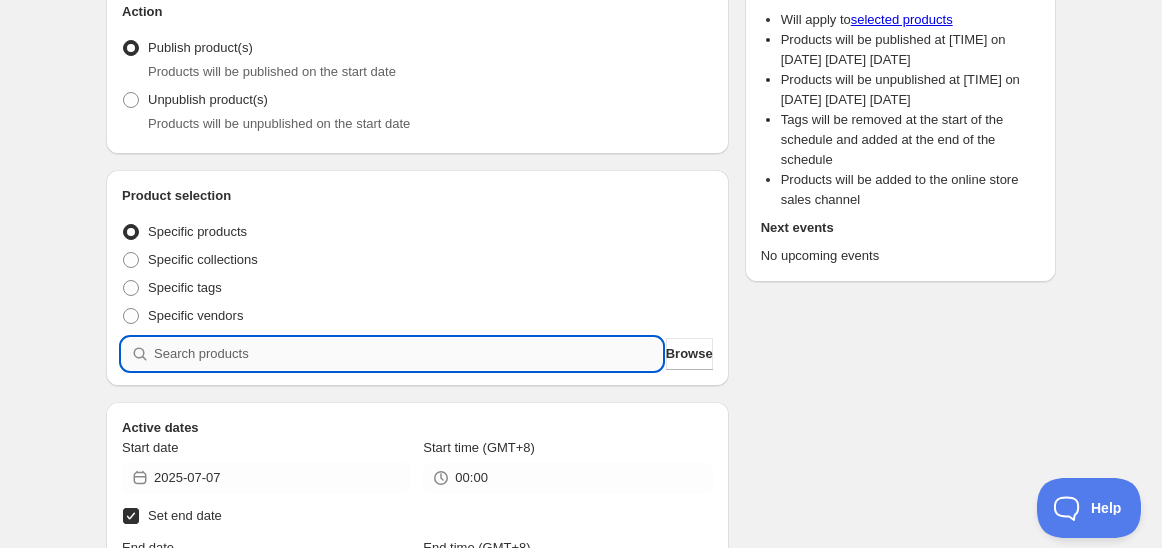 click at bounding box center [408, 354] 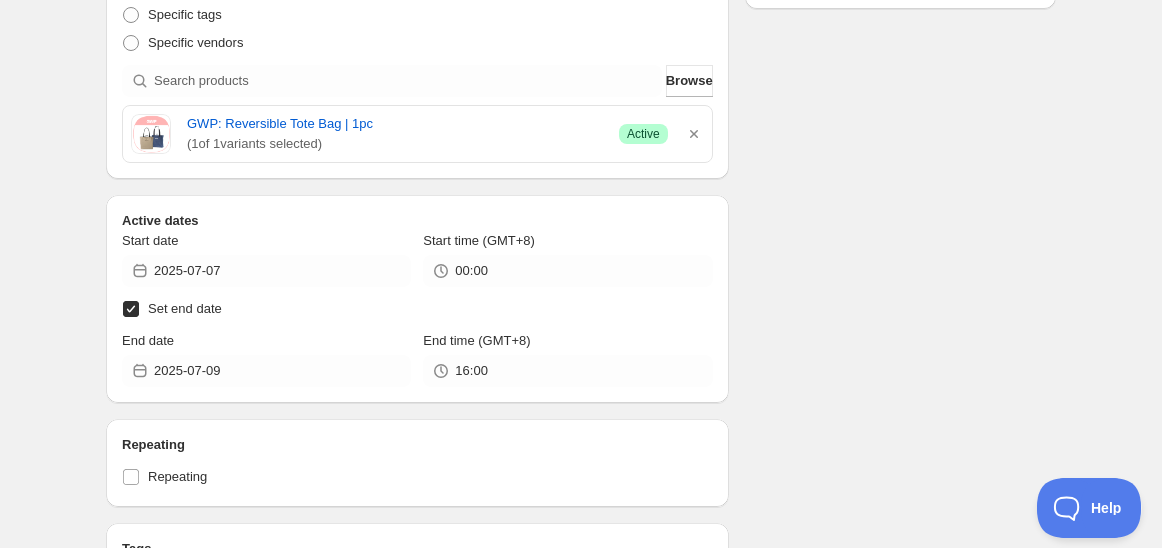scroll, scrollTop: 666, scrollLeft: 0, axis: vertical 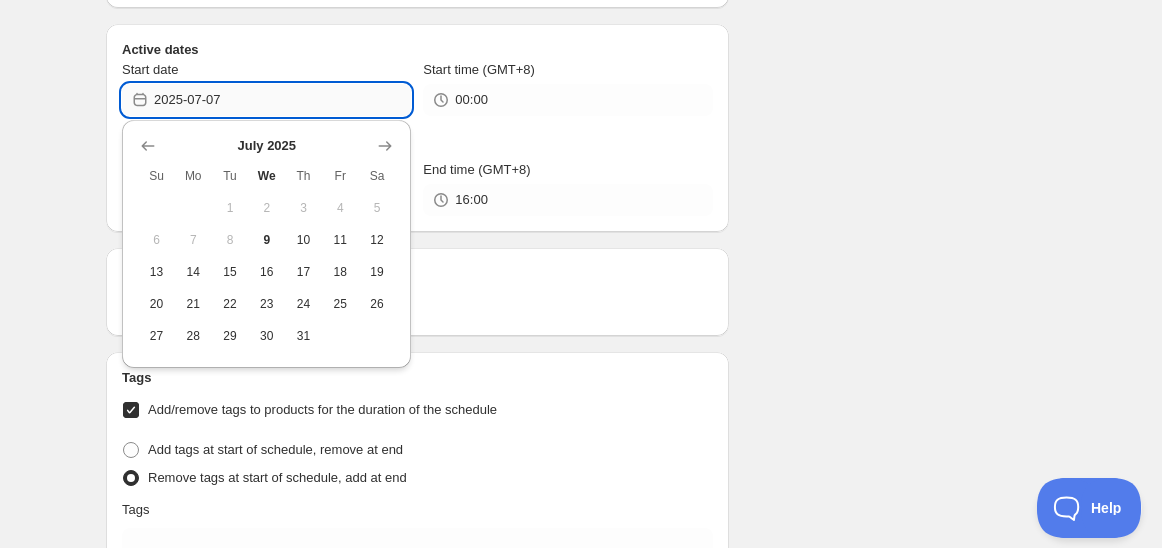 click on "2025-07-07" at bounding box center (282, 100) 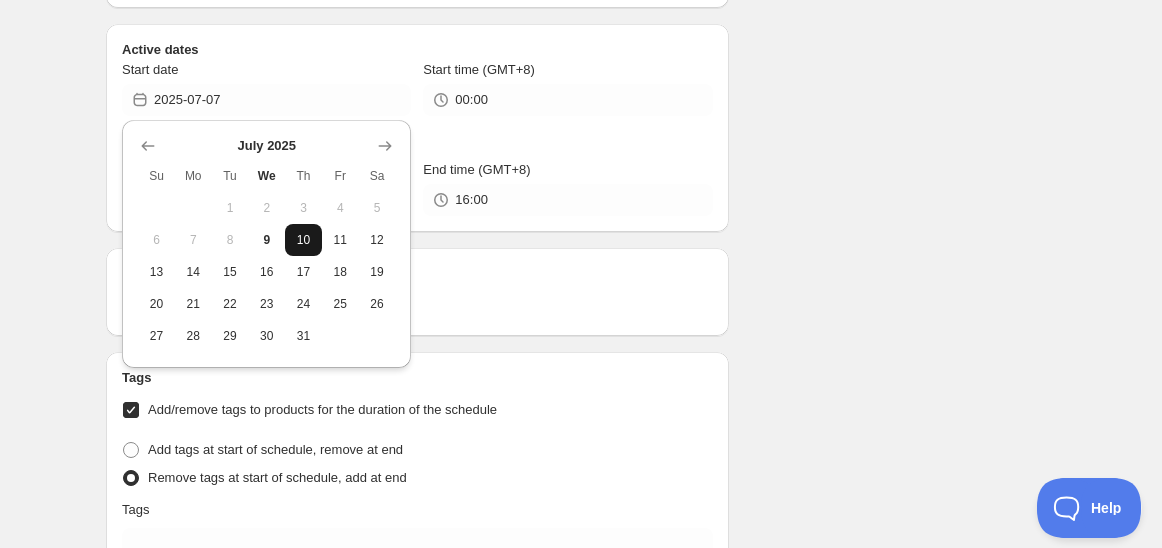 click on "10" at bounding box center [303, 240] 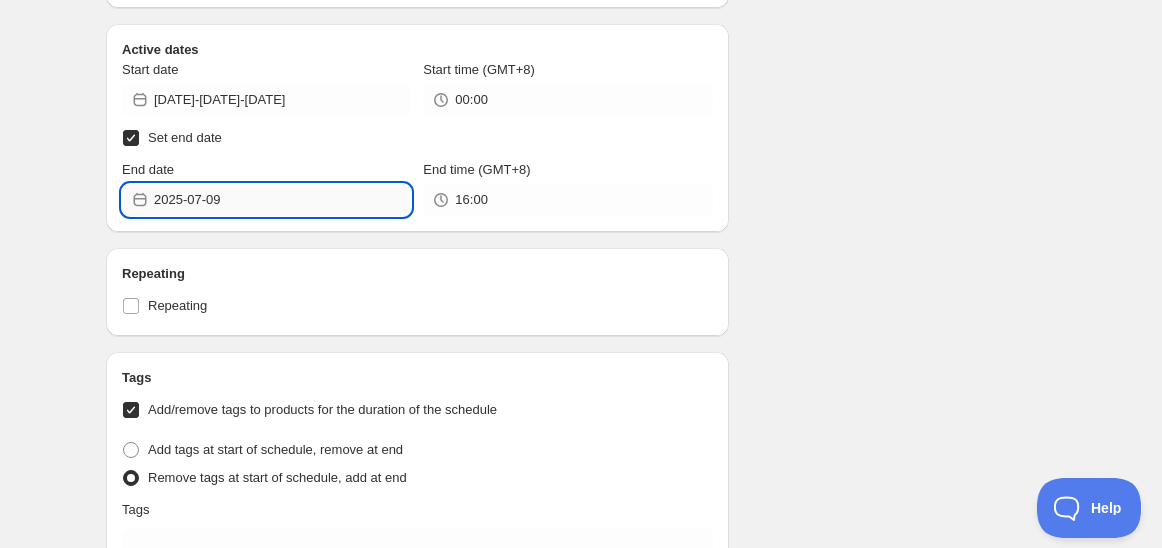 click on "2025-07-09" at bounding box center [282, 200] 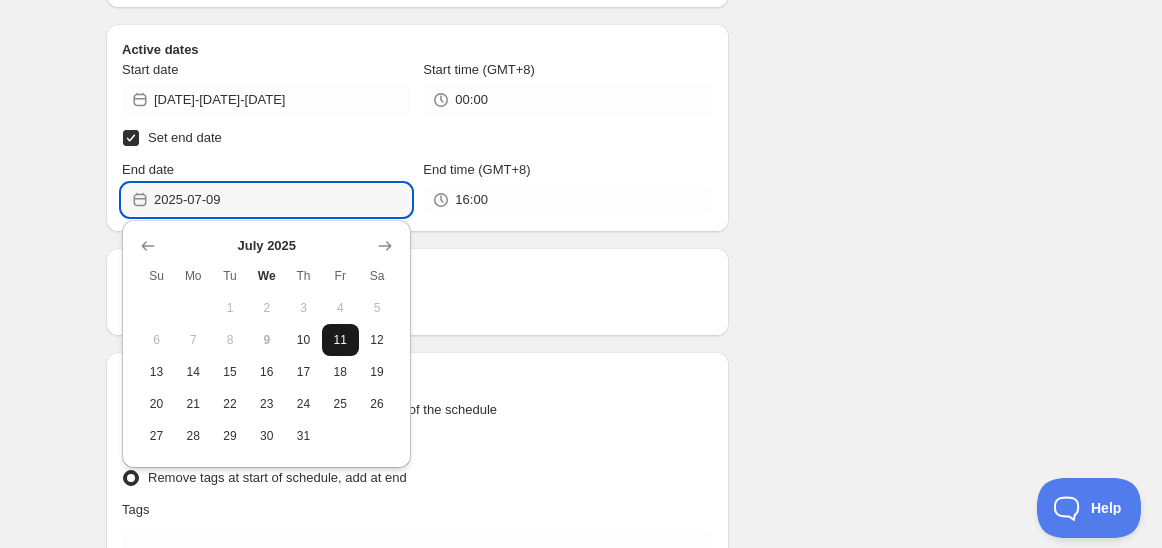click on "11" at bounding box center (340, 340) 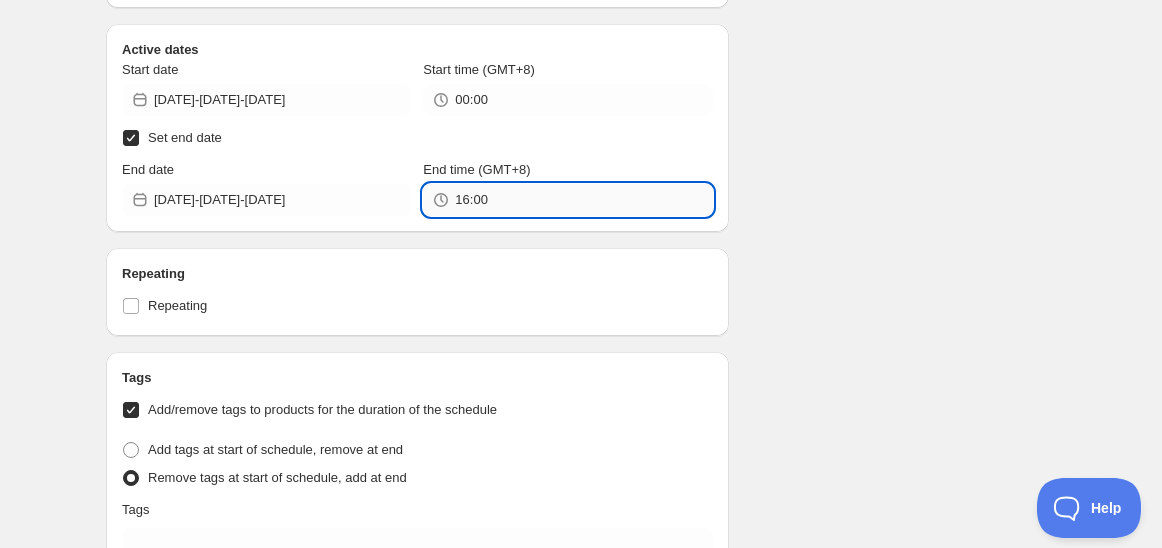 click on "16:00" at bounding box center [583, 200] 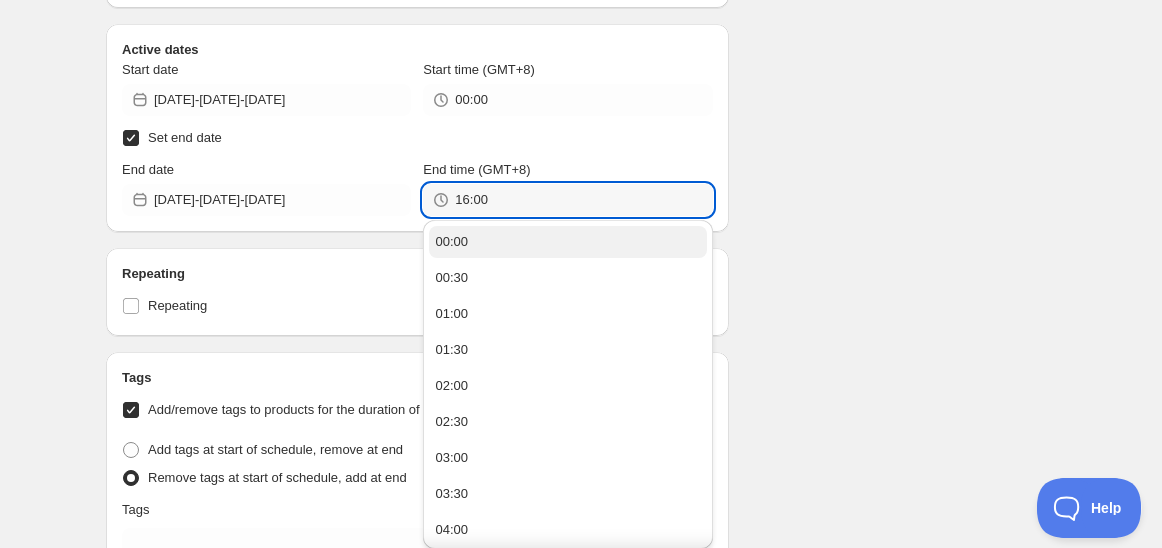 click on "00:00" at bounding box center (567, 242) 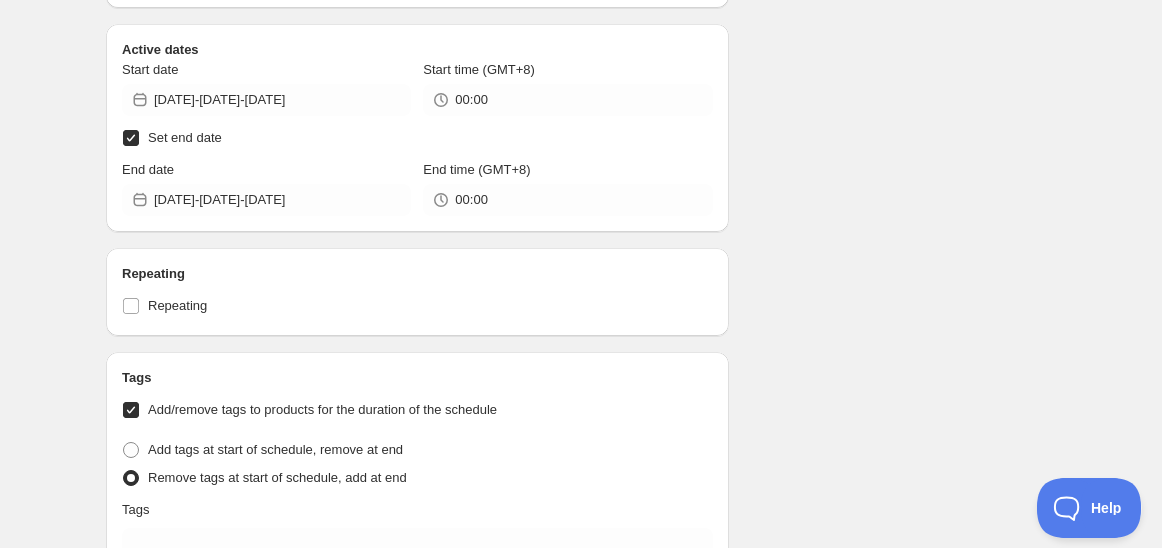 click on "Schedule for C7F25 [DATE] [DATE] [DATE]. This page is ready Schedule for C7F25 [DATE] [DATE] [DATE] Paused Duplicate Activate Deactivate More actions Duplicate Activate Deactivate Submit Schedule name Schedule for C7F25 [DATE] [DATE] [DATE] Your customers won't see this Action Action Publish product(s) Products will be published on the start date Unpublish product(s) Products will be unpublished on the start date Product selection Entity type Specific products Specific collections Specific tags Specific vendors Browse GWP: Reversible Tote Bag | 1pc ( 1  of   1  variants selected) Success Active Active dates Start date [DATE]-[DATE]-[DATE] Start time (GMT+8) [TIME] Set end date End date [DATE]-[DATE]-[DATE] End time (GMT+8) [TIME] Repeating Repeating Ok Cancel Every 1 Date range Days Weeks Months Years Days Ends Never On specific date After a number of occurances Tags Add/remove tags to products for the duration of the schedule Tag type Add tags at start of schedule, remove at end Remove tags at start of schedule, add at end Tags testing Countdown timer" at bounding box center [581, 523] 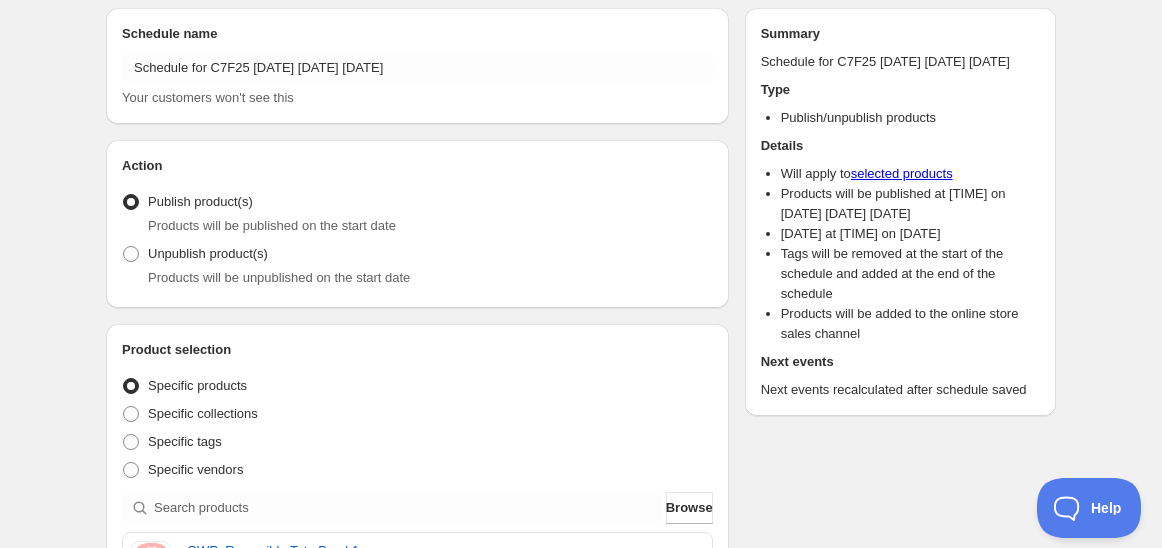 scroll, scrollTop: 0, scrollLeft: 0, axis: both 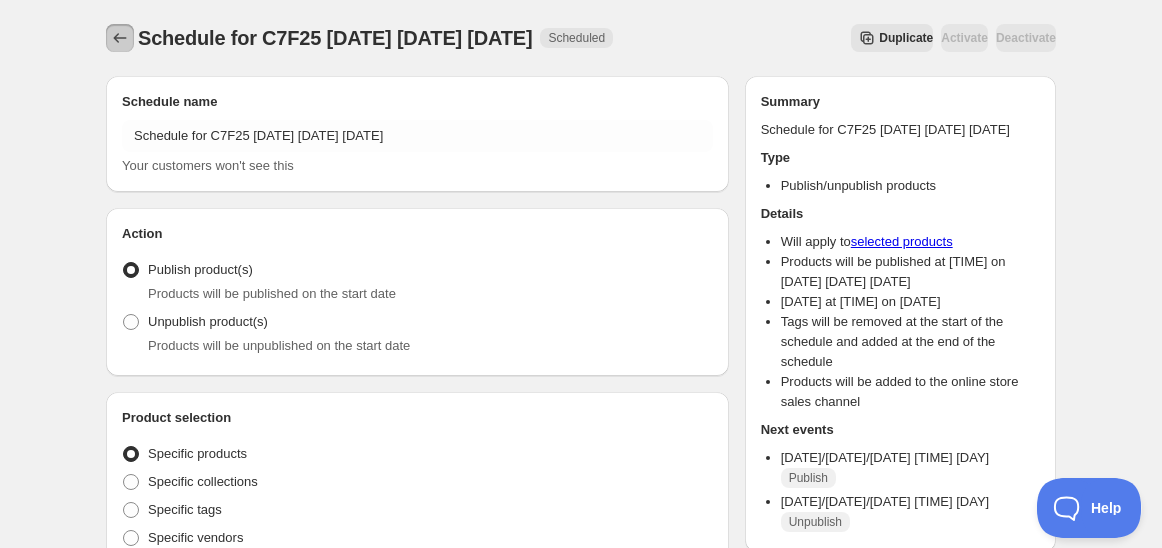 click at bounding box center (120, 38) 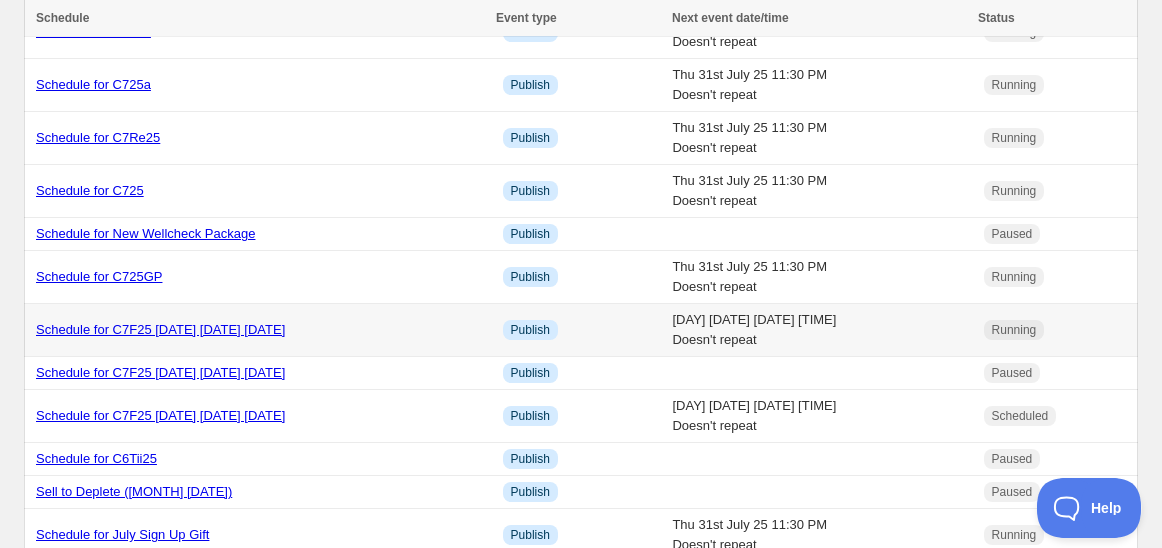 scroll, scrollTop: 0, scrollLeft: 0, axis: both 